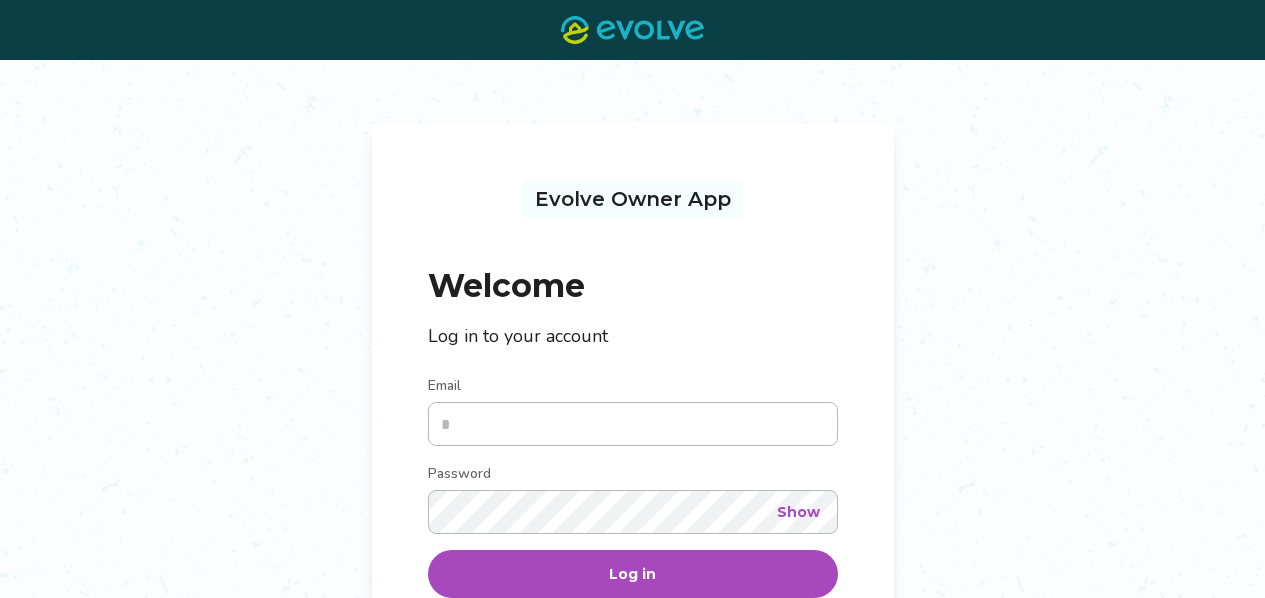scroll, scrollTop: 0, scrollLeft: 0, axis: both 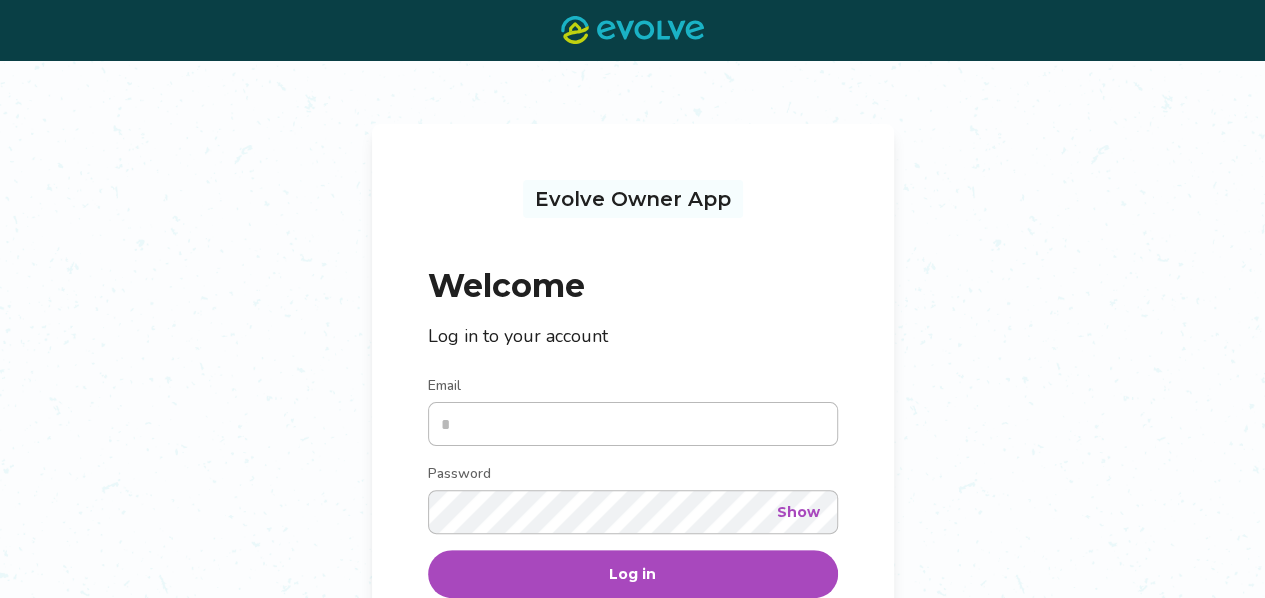 type on "**********" 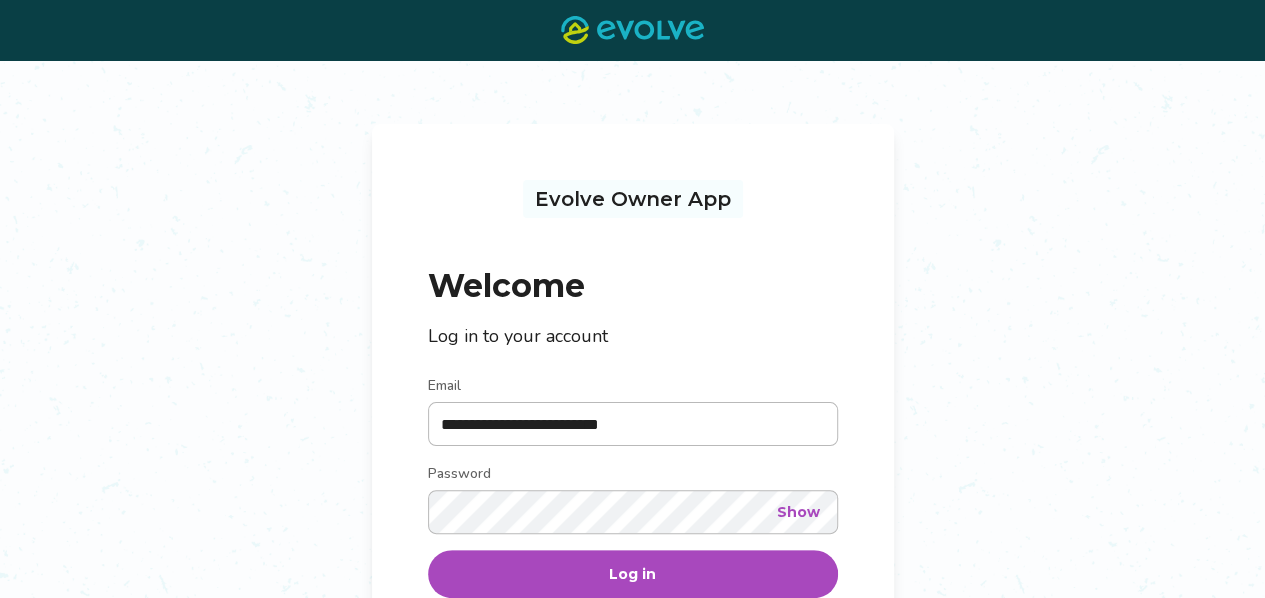click on "Log in" at bounding box center (633, 574) 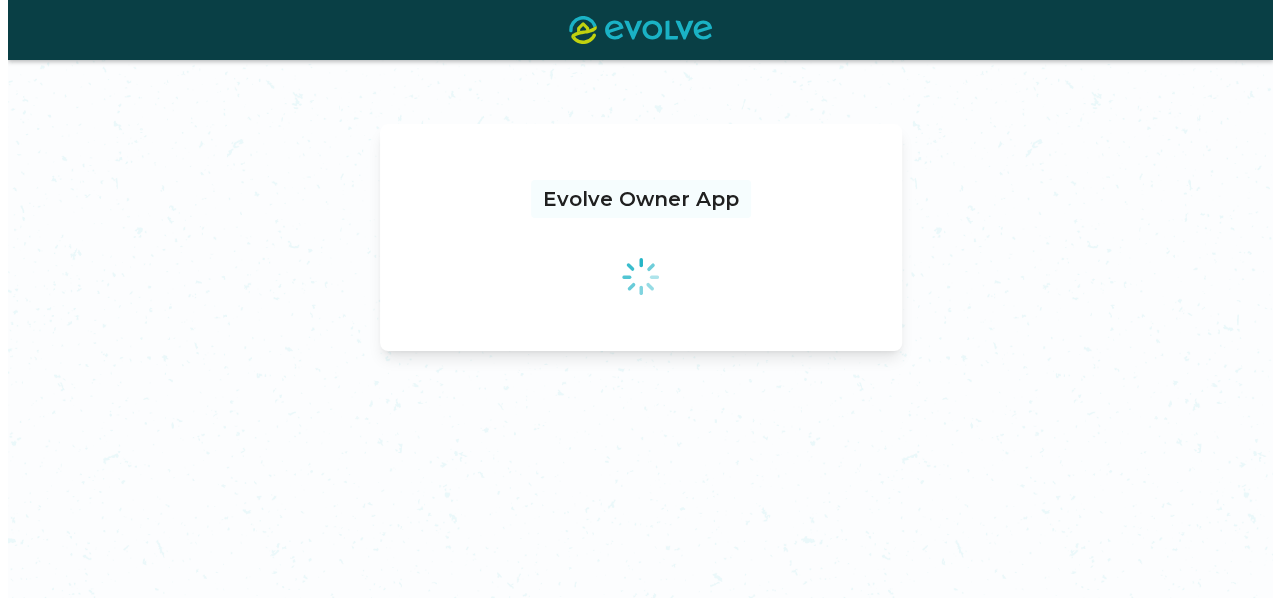 scroll, scrollTop: 0, scrollLeft: 0, axis: both 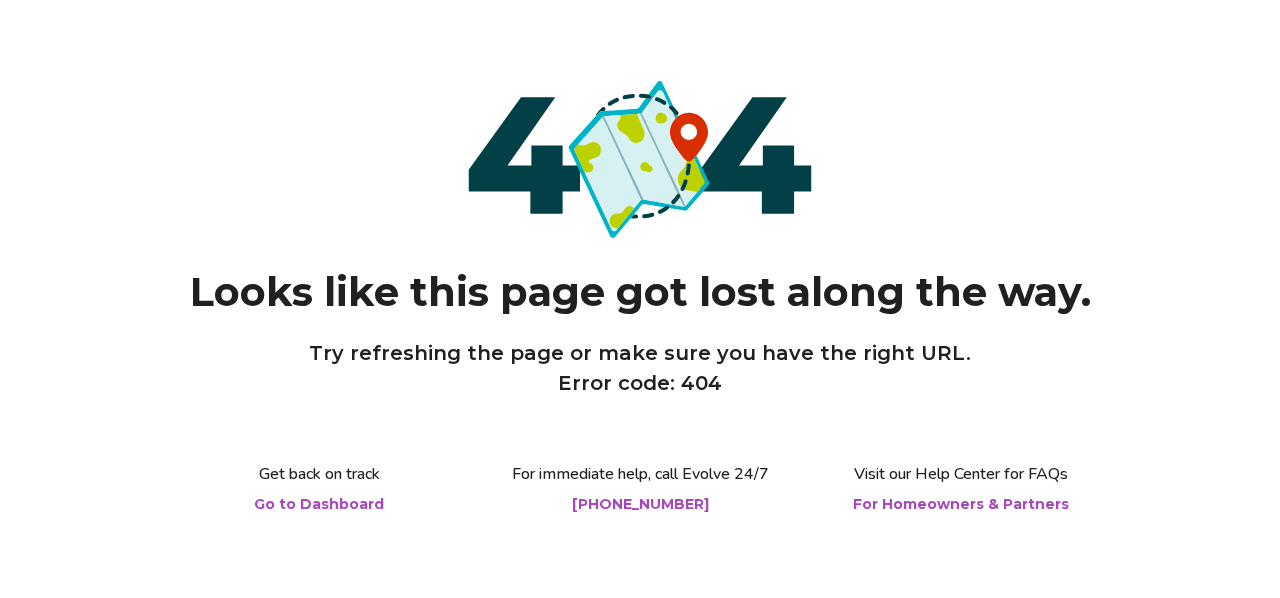 click on "Go to Dashboard" at bounding box center [319, 504] 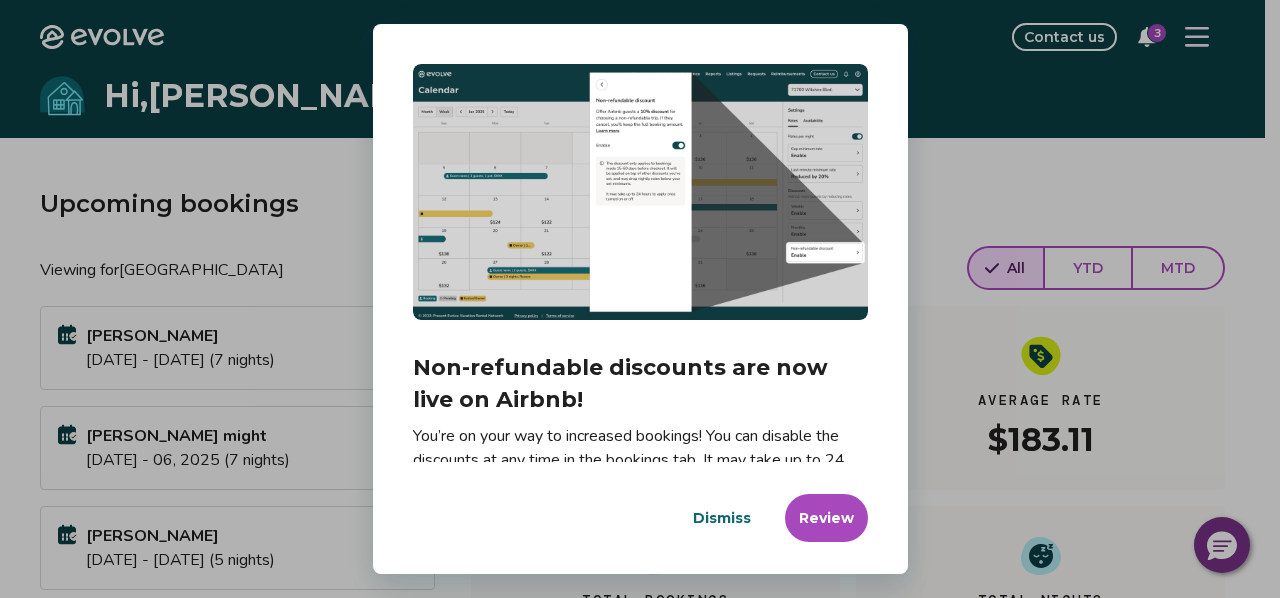click on "Dismiss" at bounding box center (722, 518) 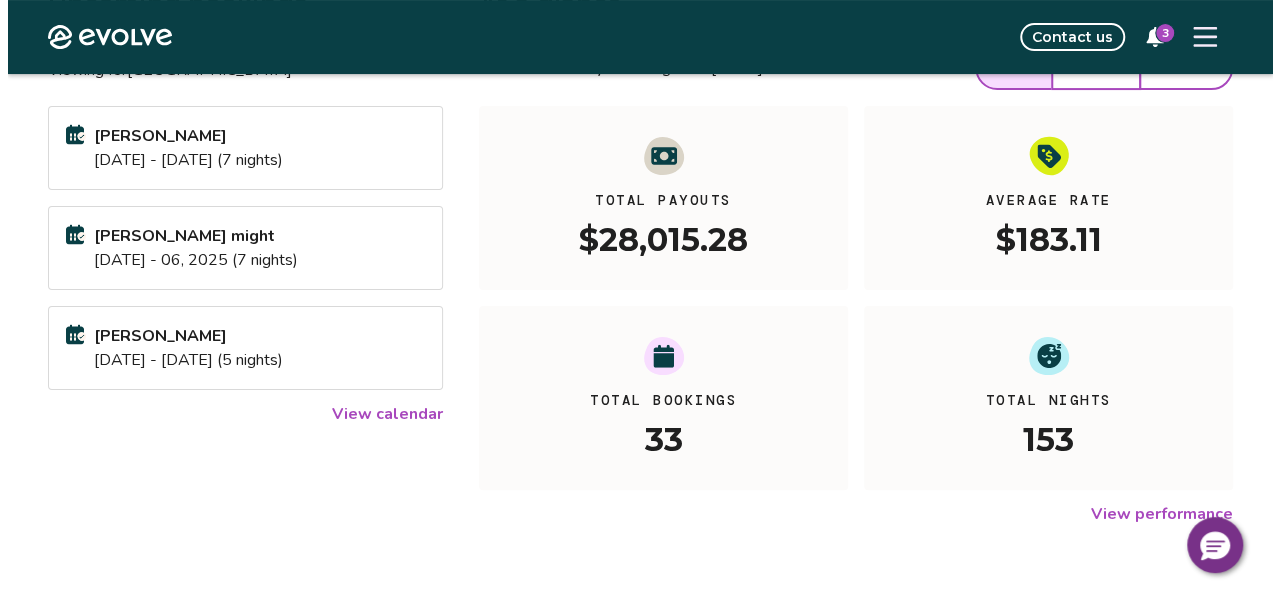 scroll, scrollTop: 0, scrollLeft: 0, axis: both 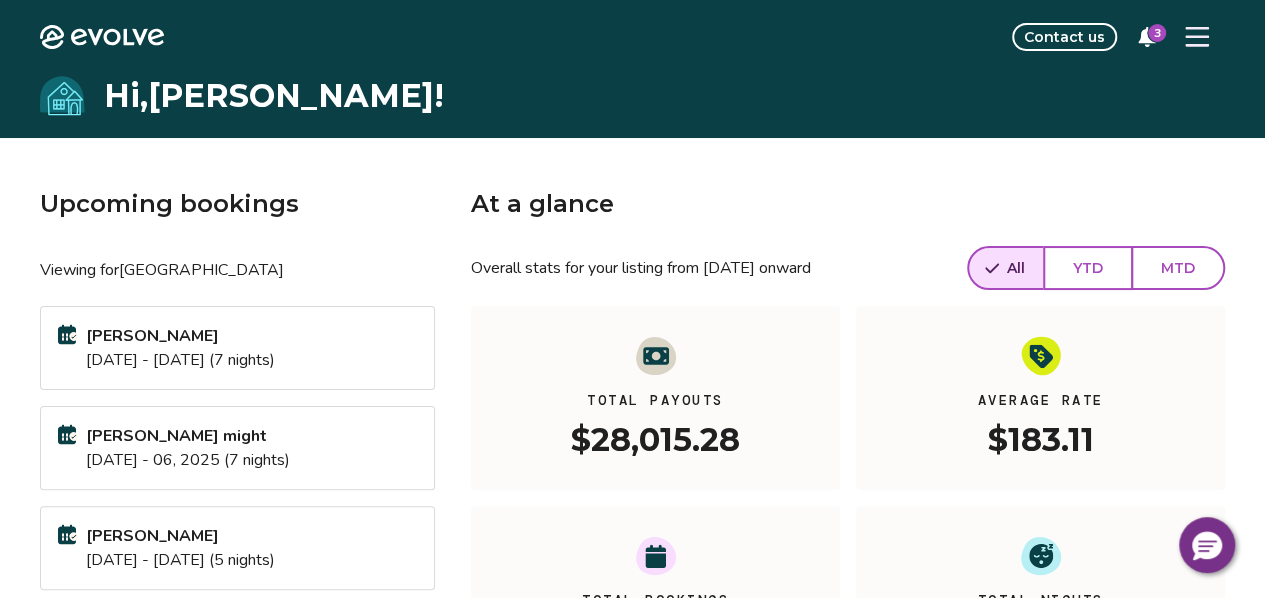 click on "Hi,  Danny !" at bounding box center (274, 96) 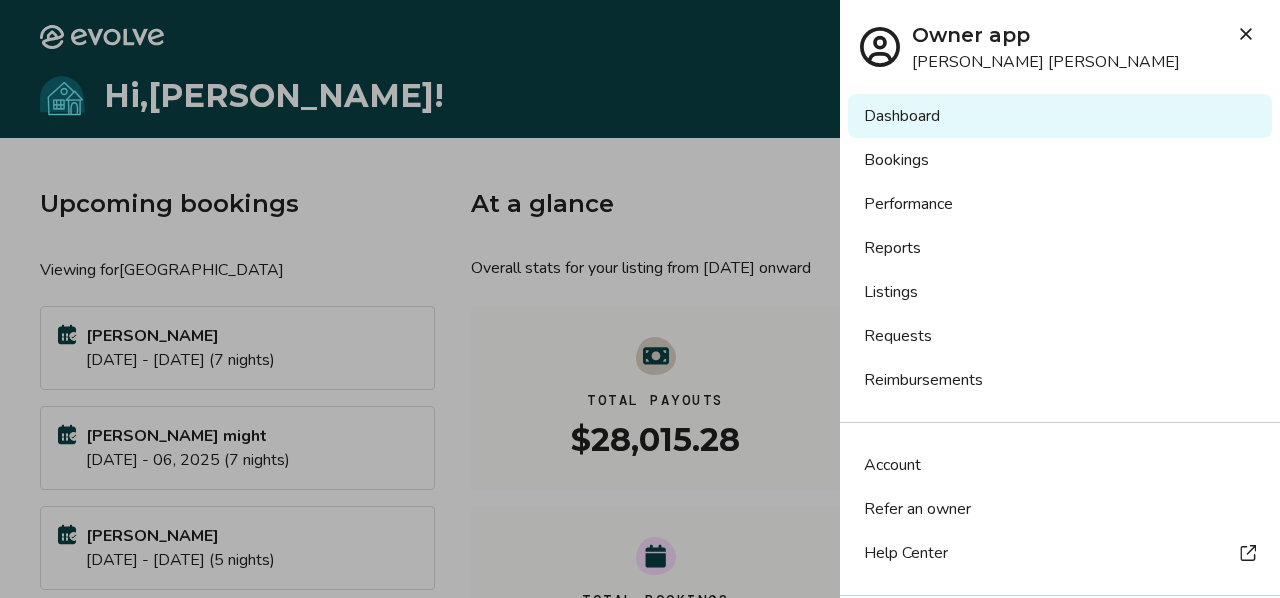 click on "Listings" at bounding box center (1060, 292) 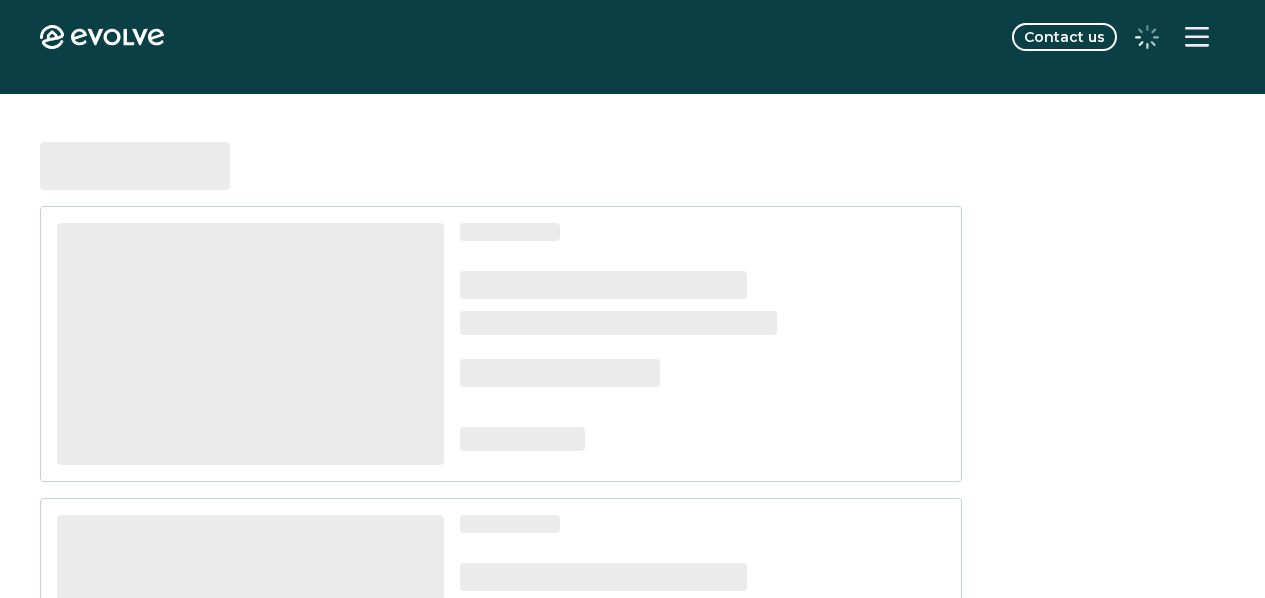 scroll, scrollTop: 0, scrollLeft: 0, axis: both 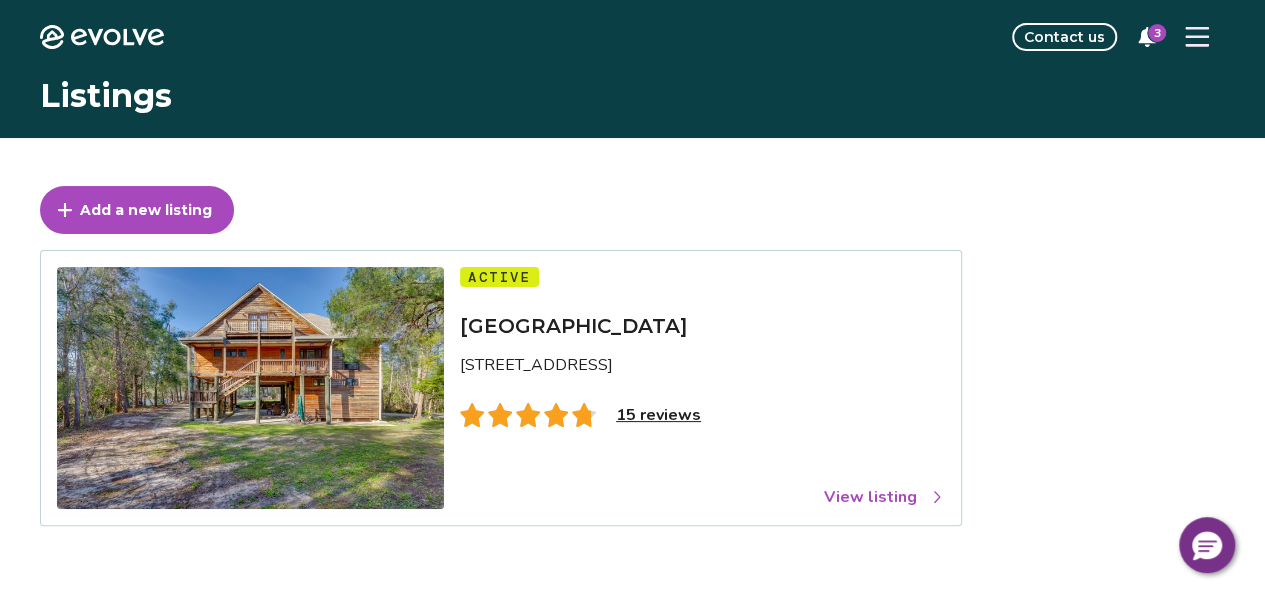click on "View listing" at bounding box center [884, 497] 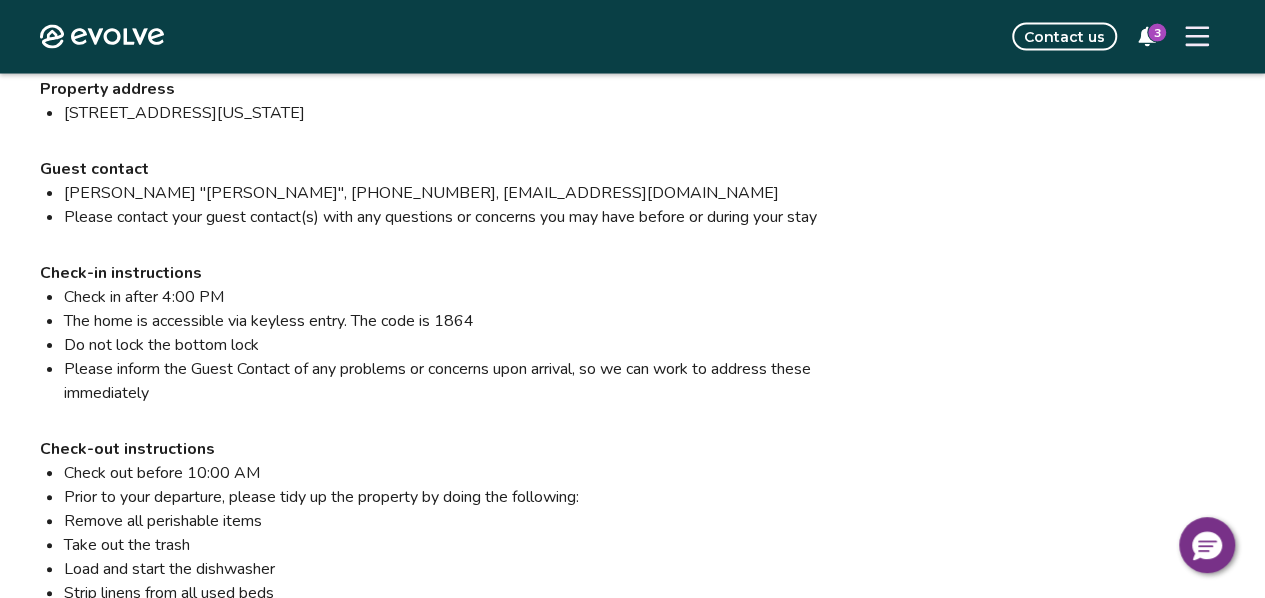 scroll, scrollTop: 1500, scrollLeft: 0, axis: vertical 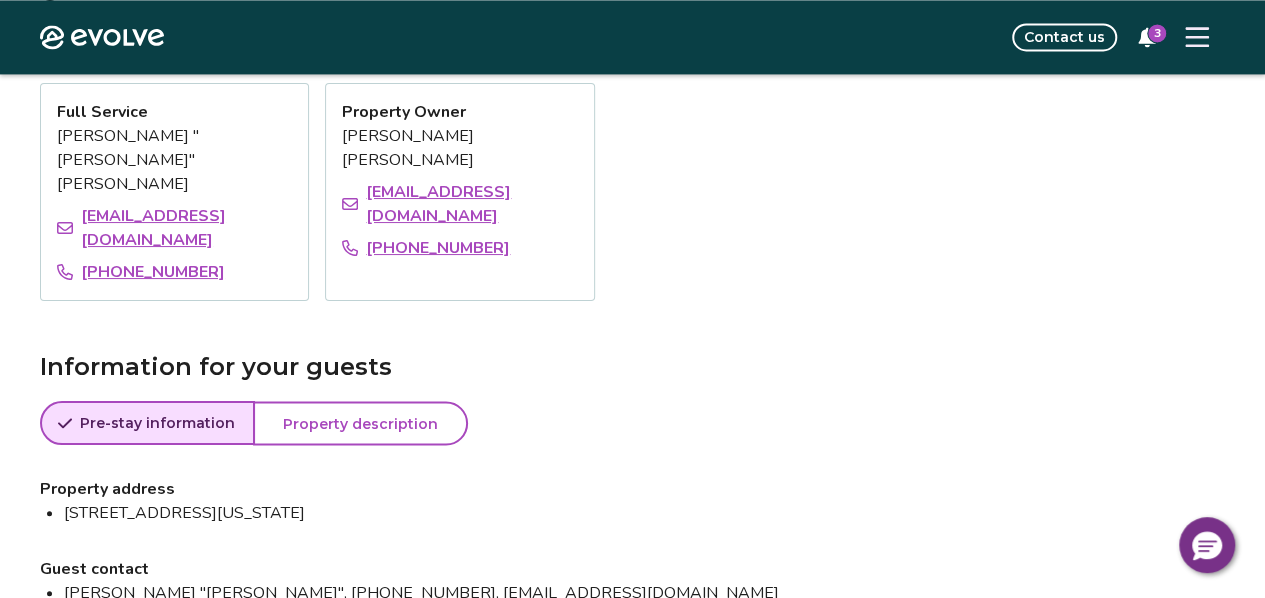 click on "Property description" at bounding box center [360, 423] 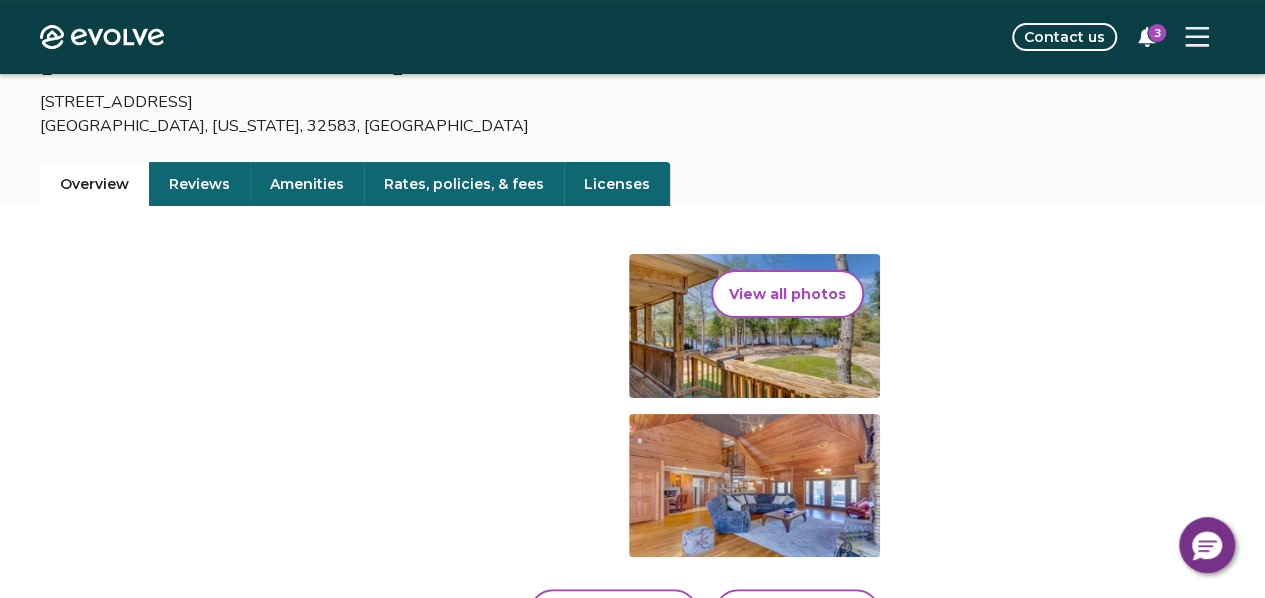 scroll, scrollTop: 20, scrollLeft: 0, axis: vertical 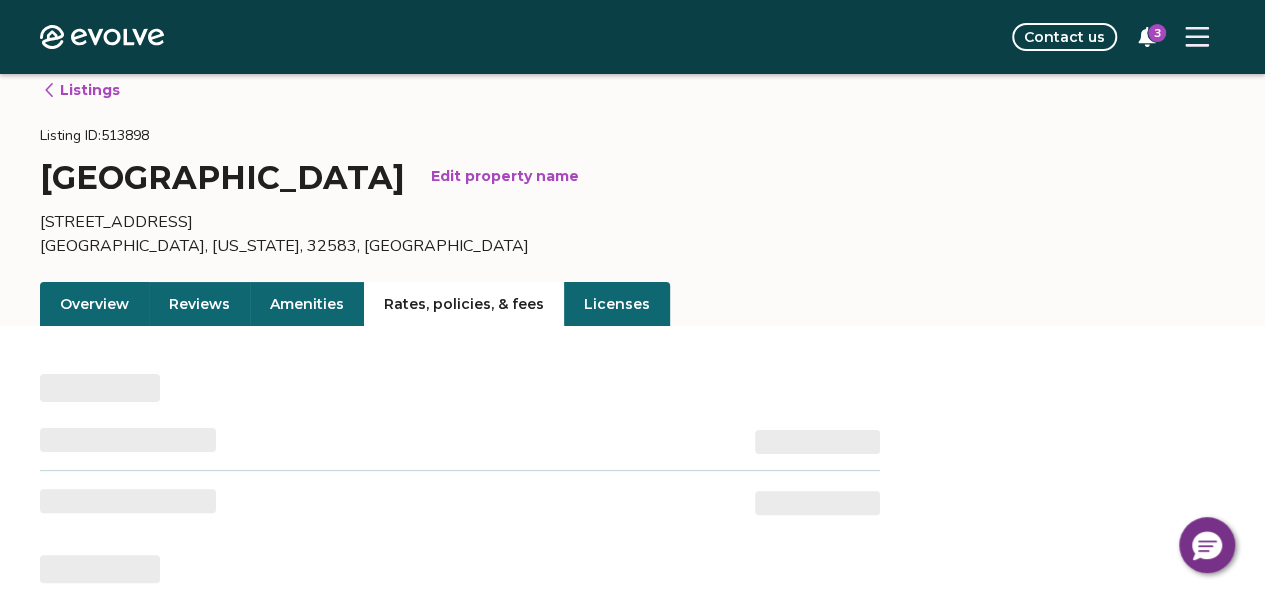 click on "Rates, policies, & fees" at bounding box center (464, 304) 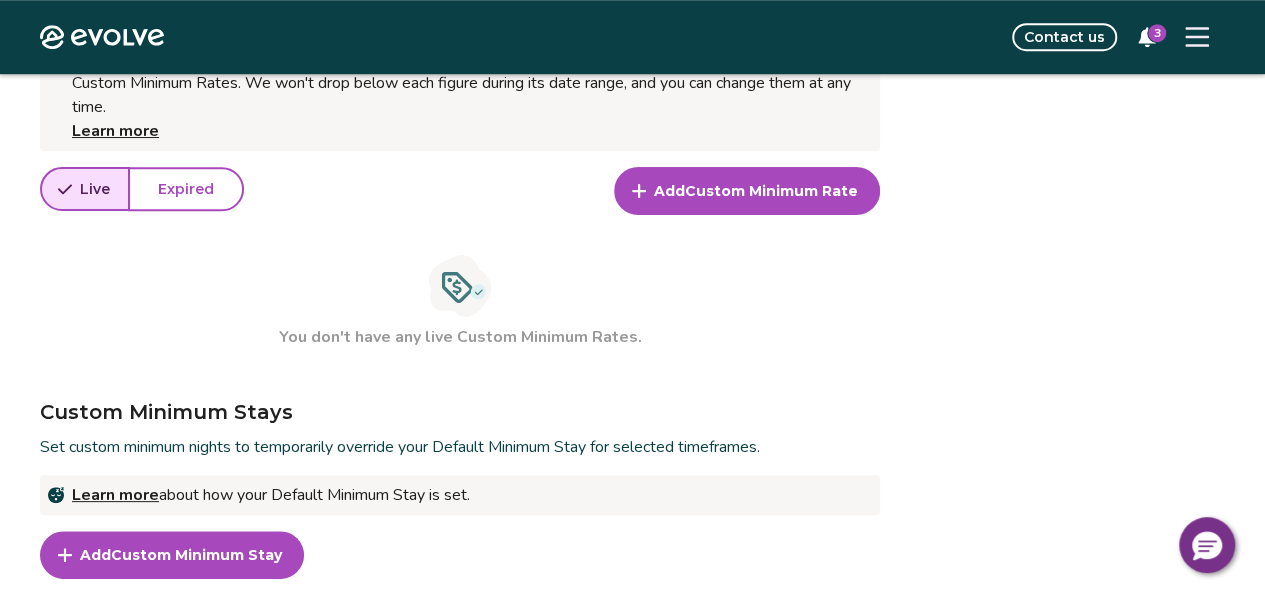 scroll, scrollTop: 920, scrollLeft: 0, axis: vertical 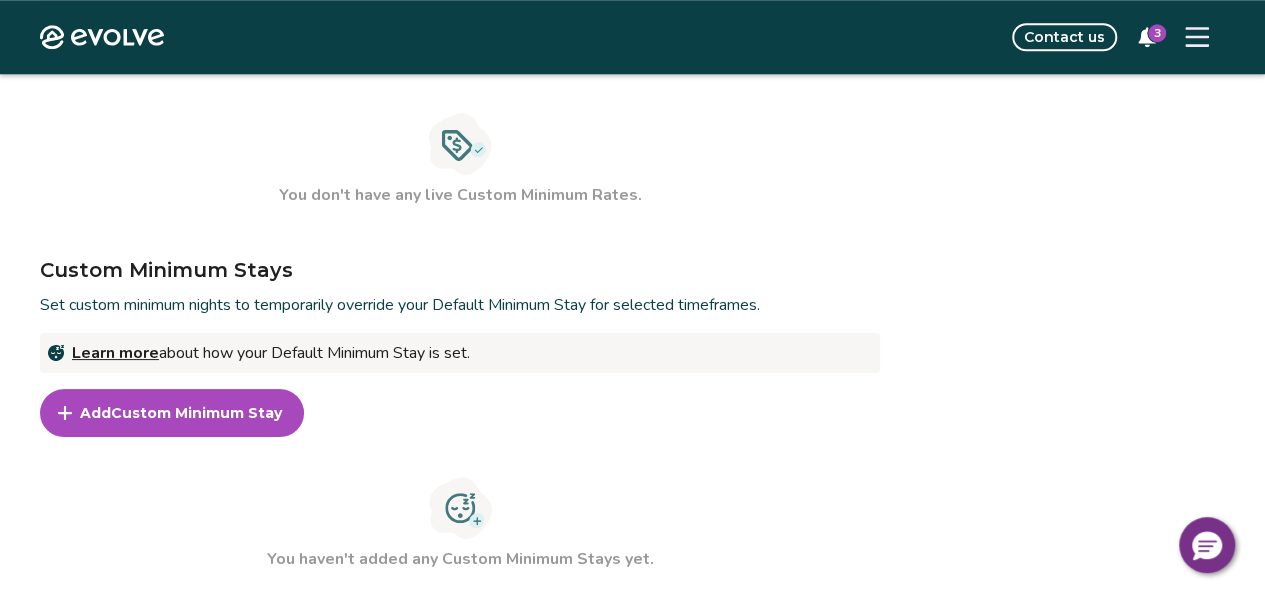 click on "Contact us" at bounding box center [1064, 37] 